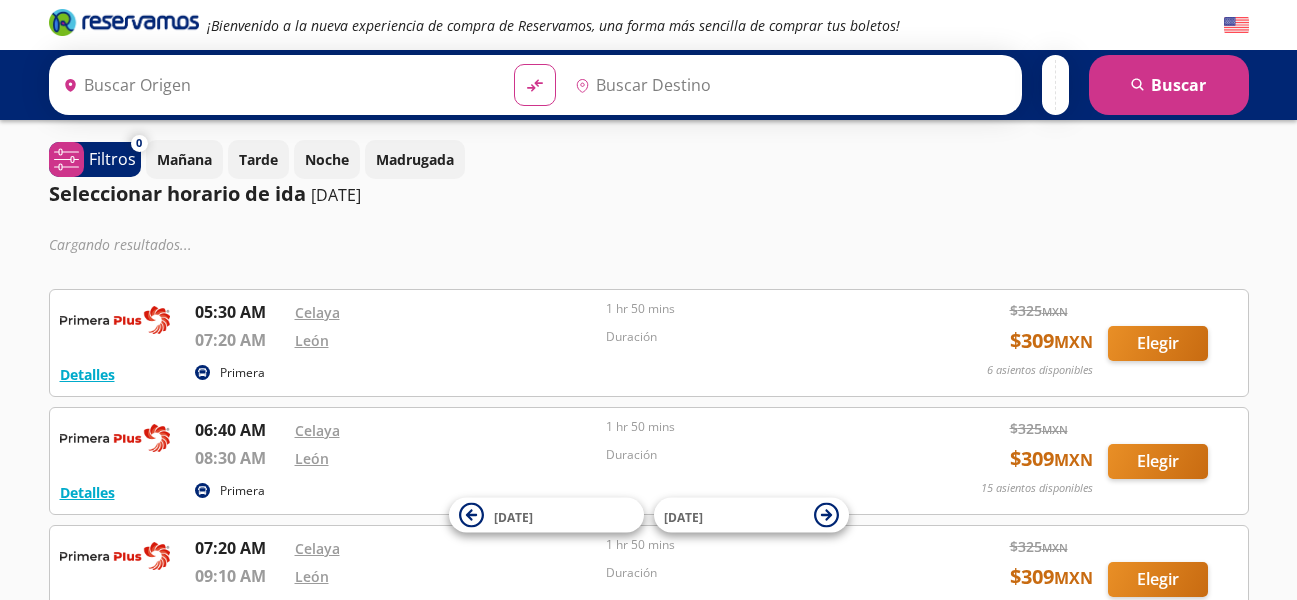 scroll, scrollTop: 0, scrollLeft: 0, axis: both 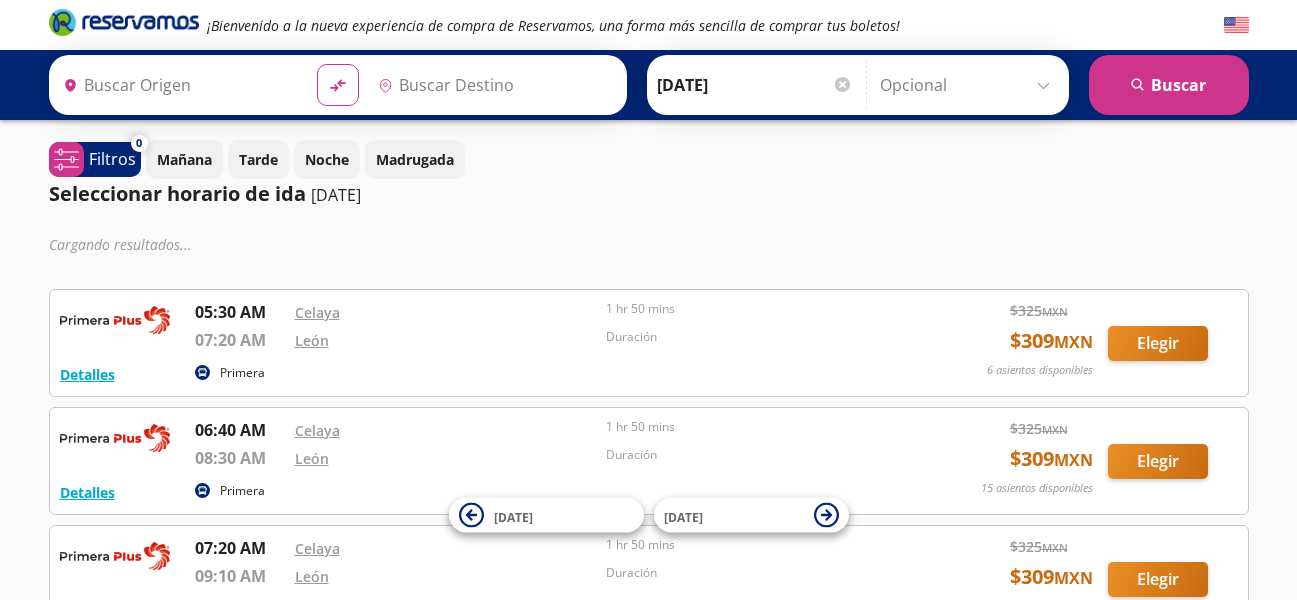 type on "[GEOGRAPHIC_DATA], [GEOGRAPHIC_DATA]" 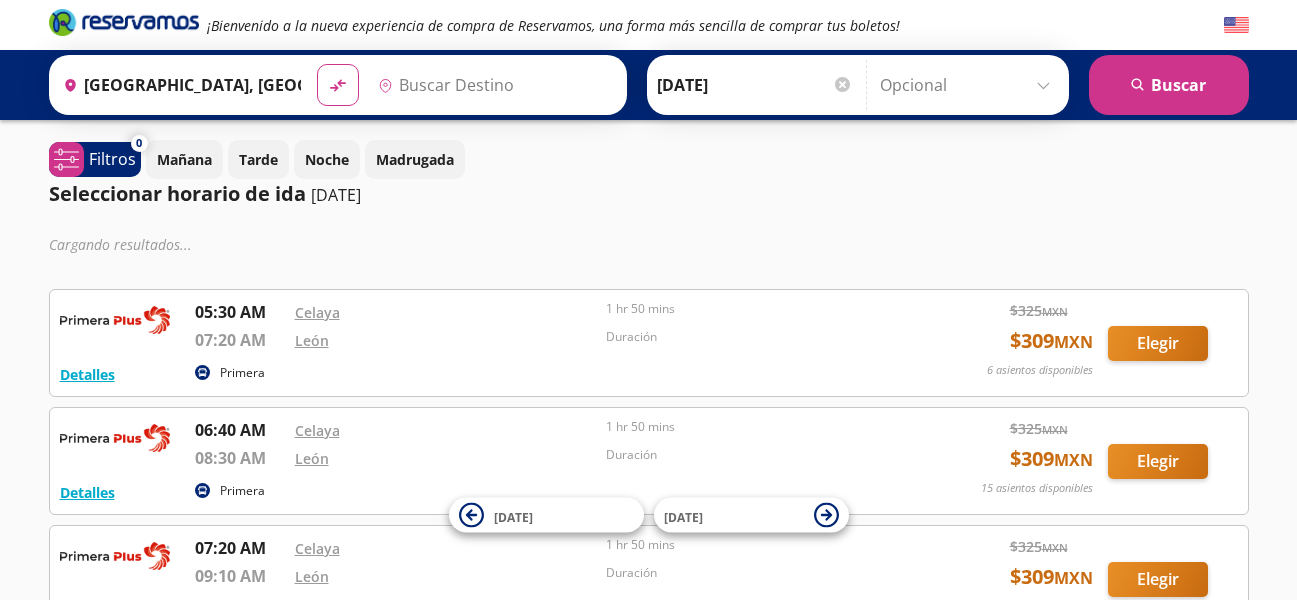 type on "[GEOGRAPHIC_DATA], [GEOGRAPHIC_DATA]" 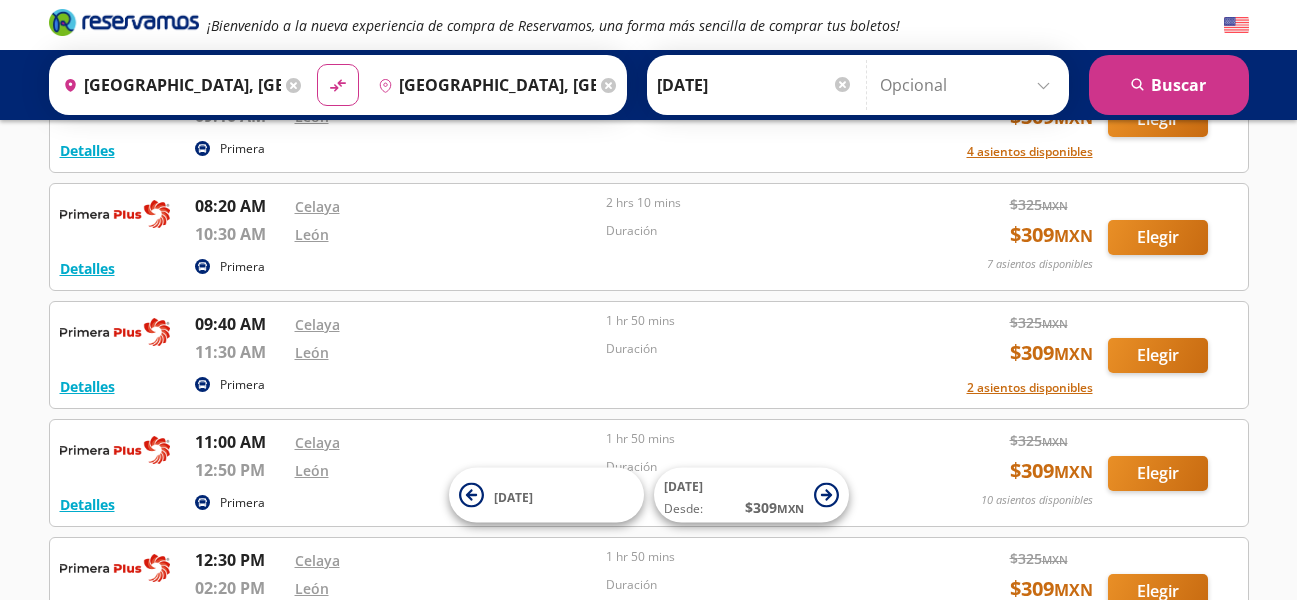 scroll, scrollTop: 405, scrollLeft: 0, axis: vertical 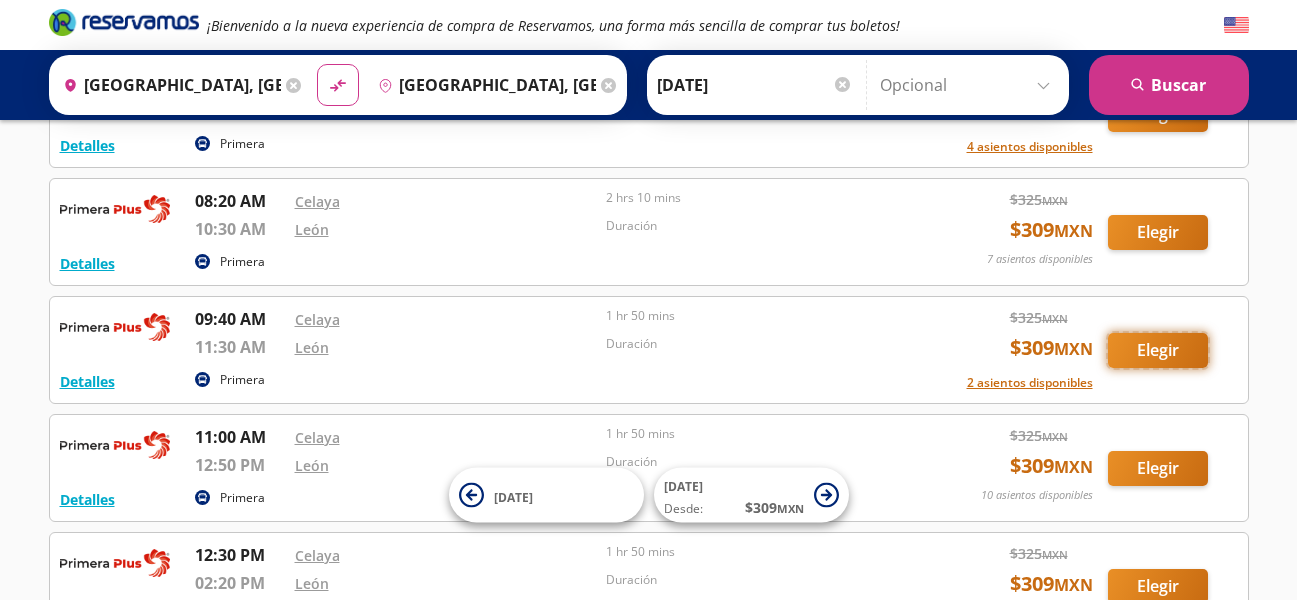click on "Elegir" at bounding box center (1158, 350) 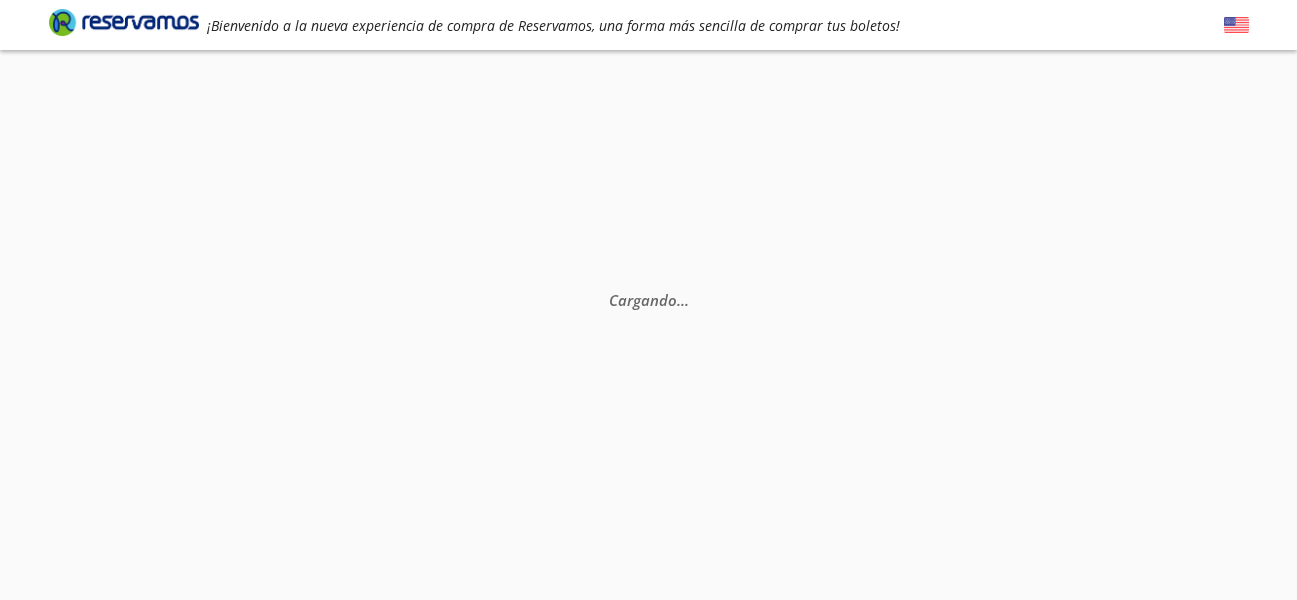 scroll, scrollTop: 0, scrollLeft: 0, axis: both 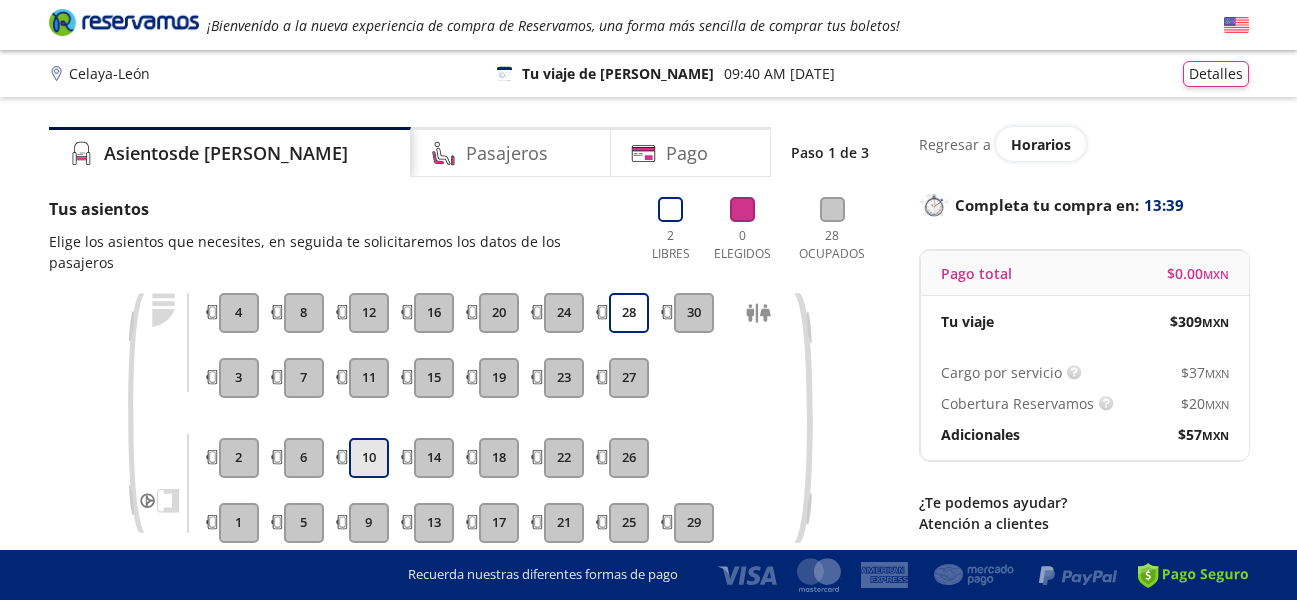 click on "10" at bounding box center [369, 458] 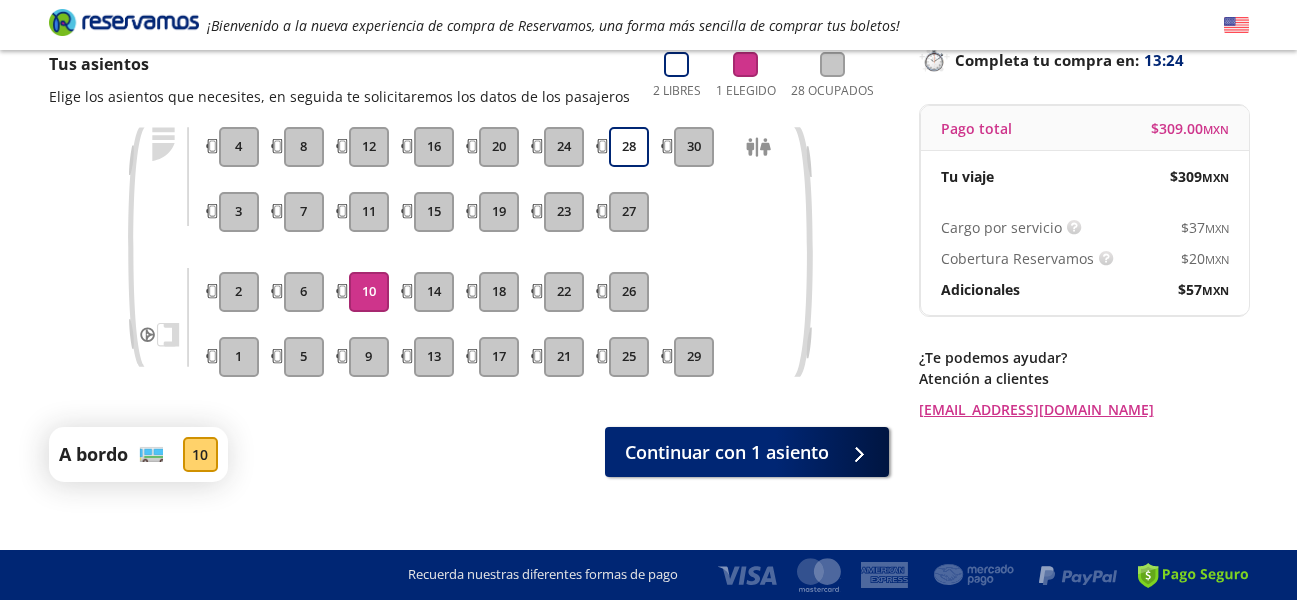 scroll, scrollTop: 168, scrollLeft: 0, axis: vertical 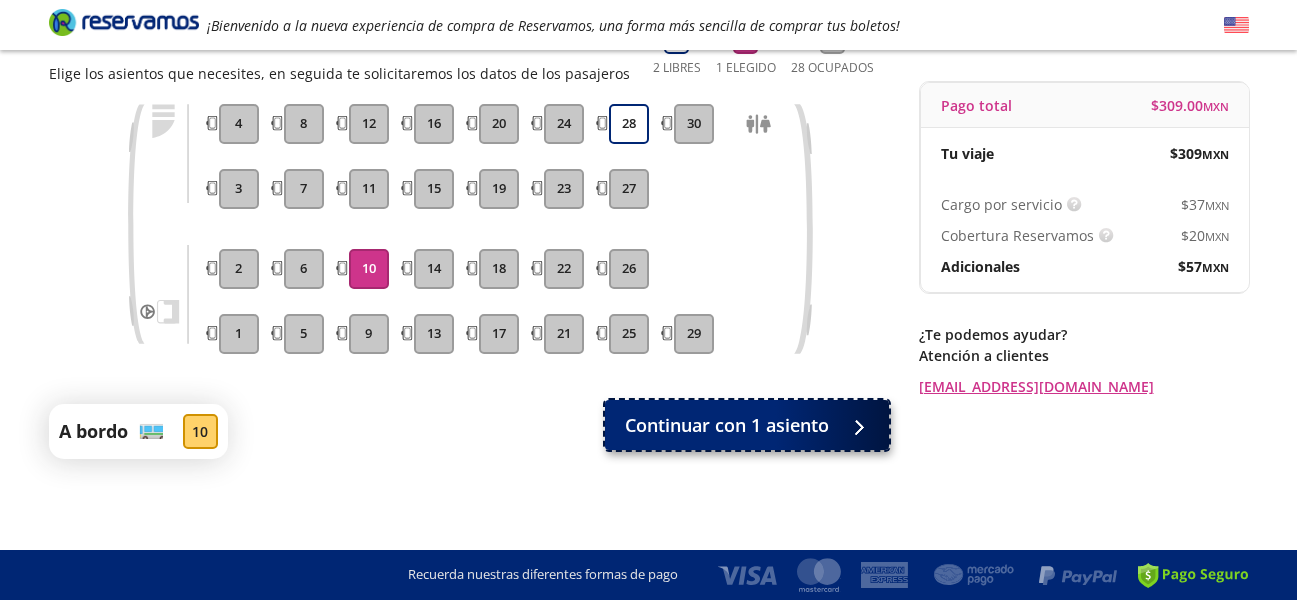 click on "Continuar con 1 asiento" at bounding box center [727, 425] 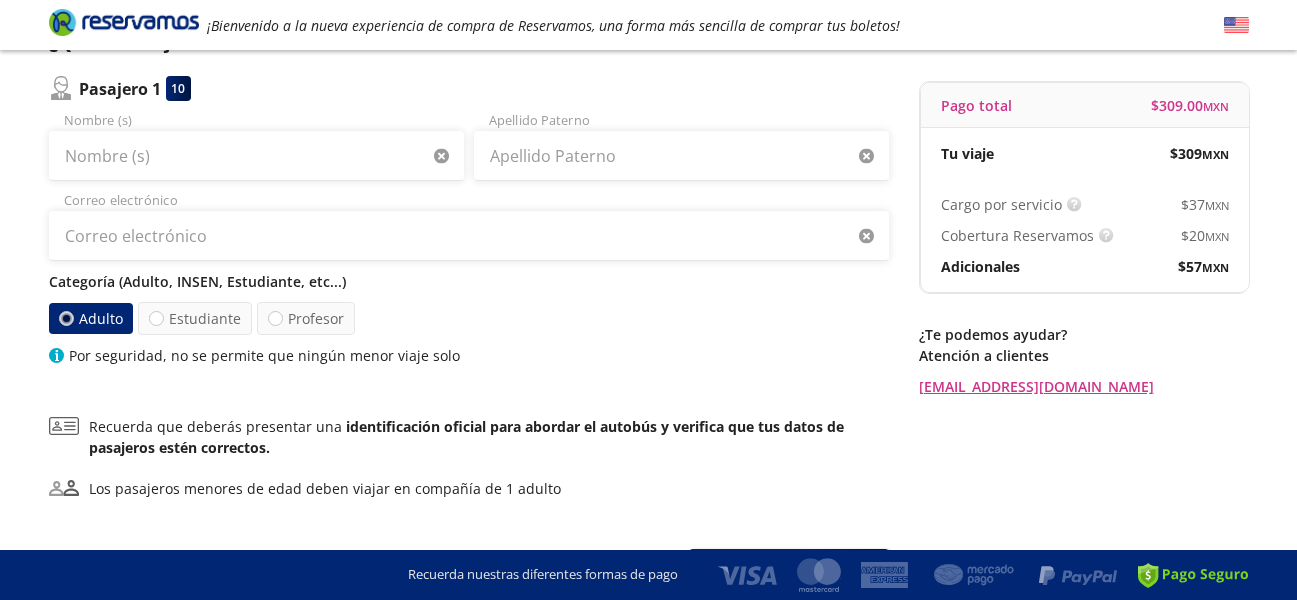 scroll, scrollTop: 0, scrollLeft: 0, axis: both 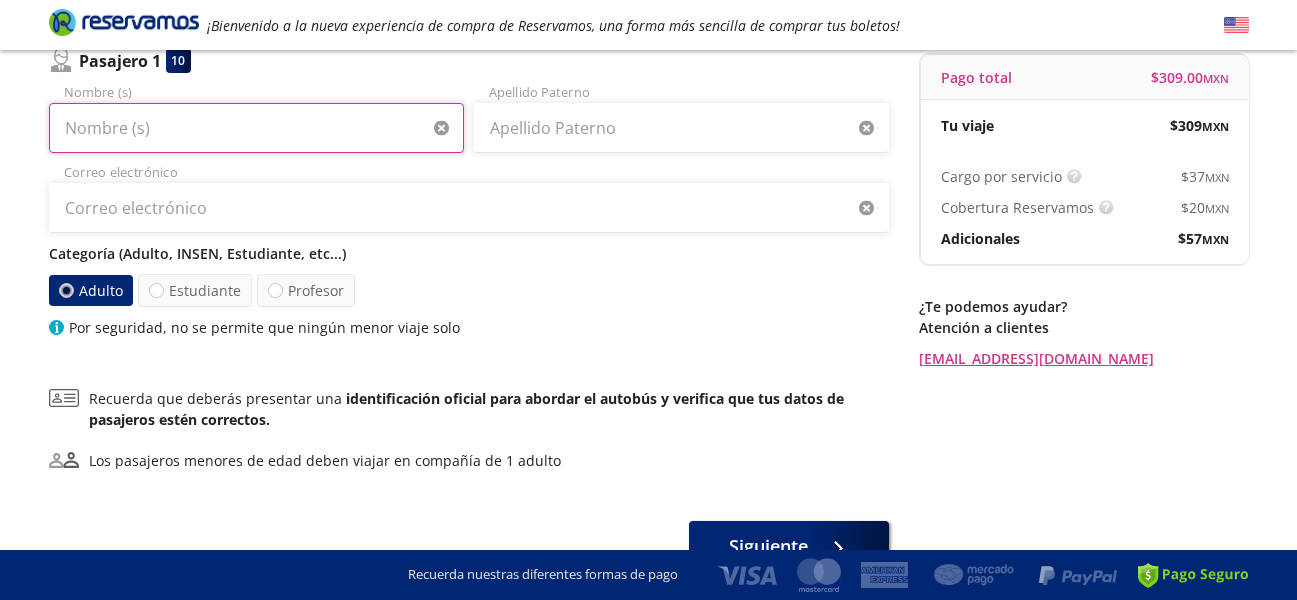 click on "Nombre (s)" at bounding box center [256, 128] 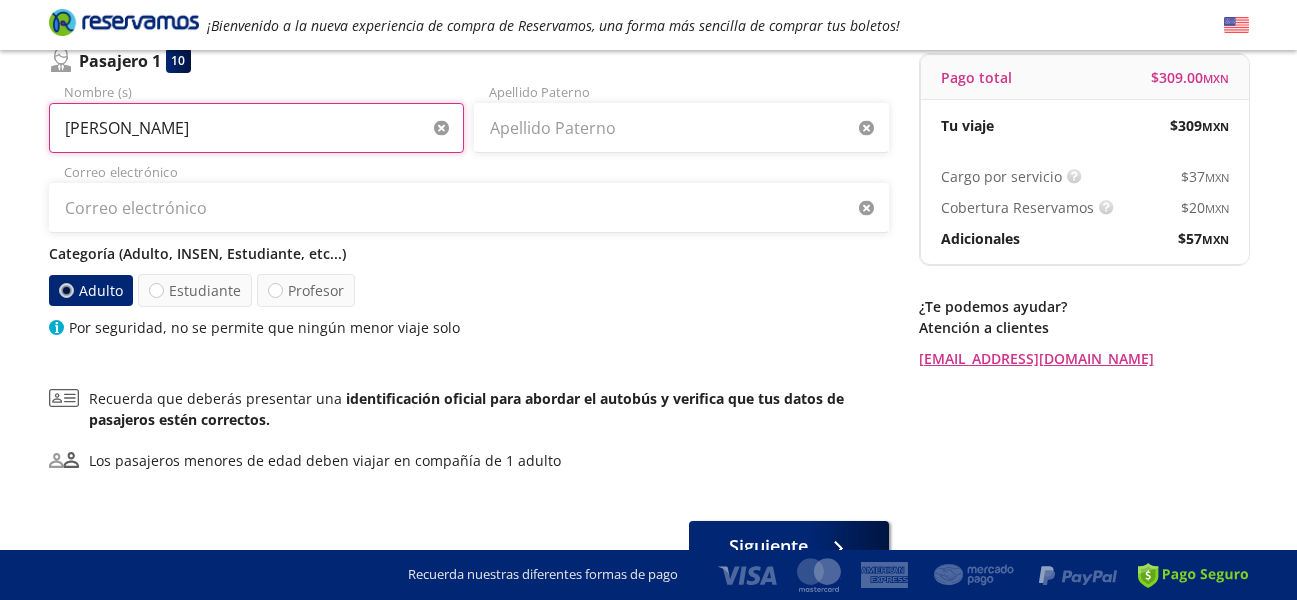 type on "[PERSON_NAME]" 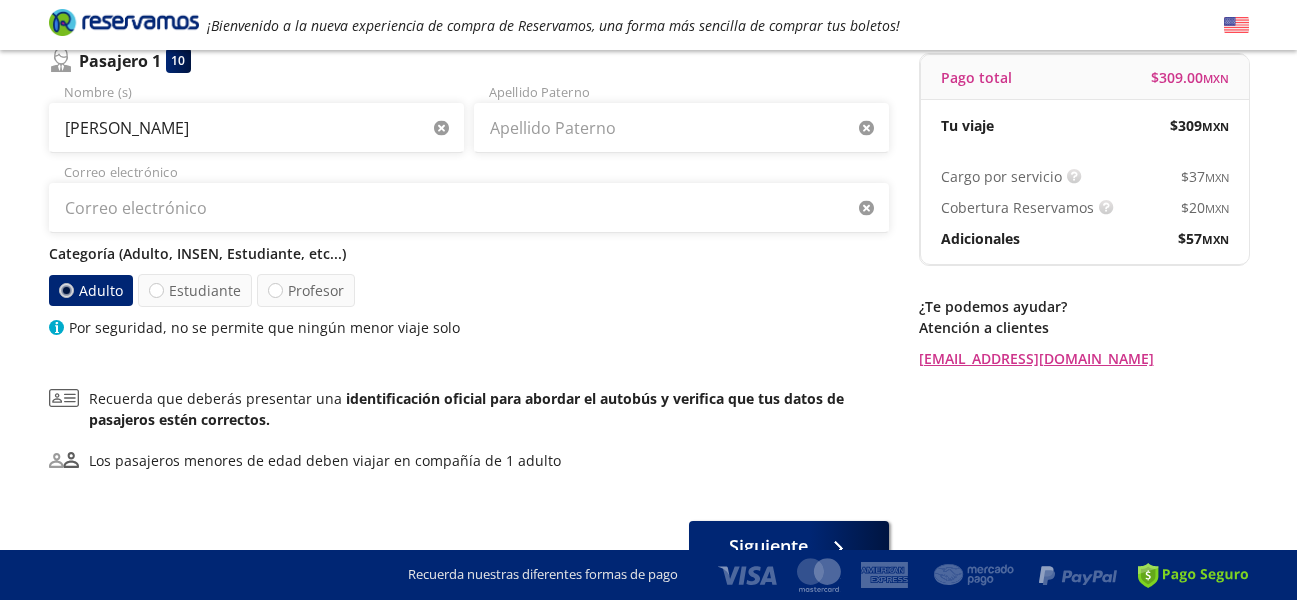 type 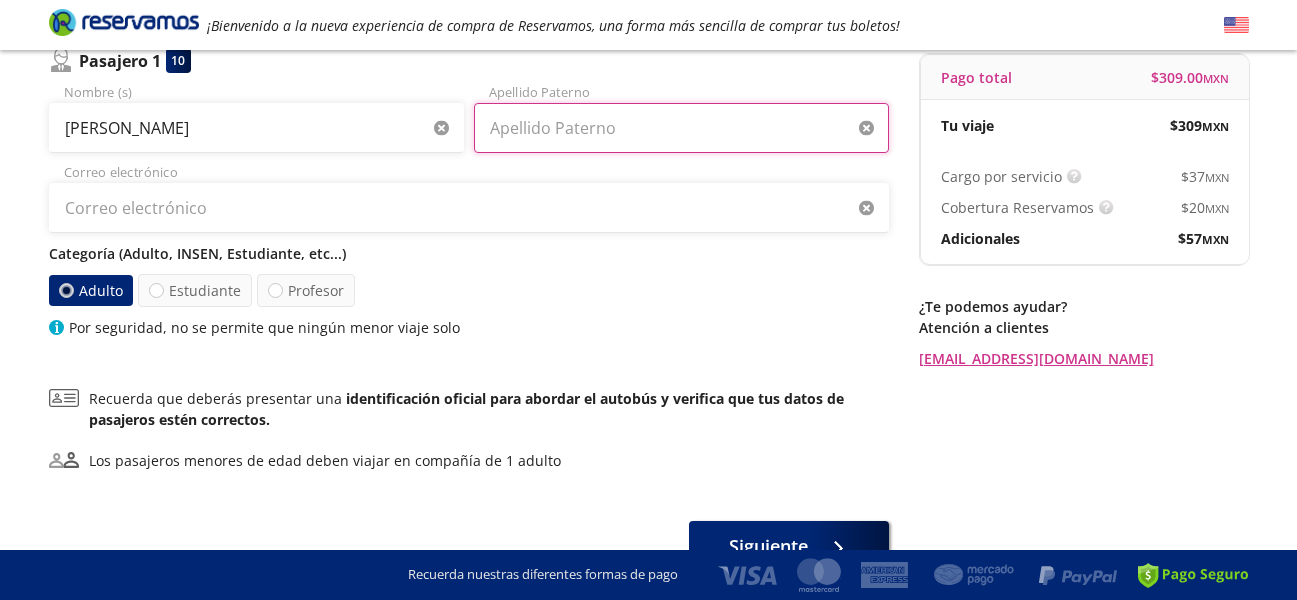 click on "Apellido Paterno" at bounding box center [681, 128] 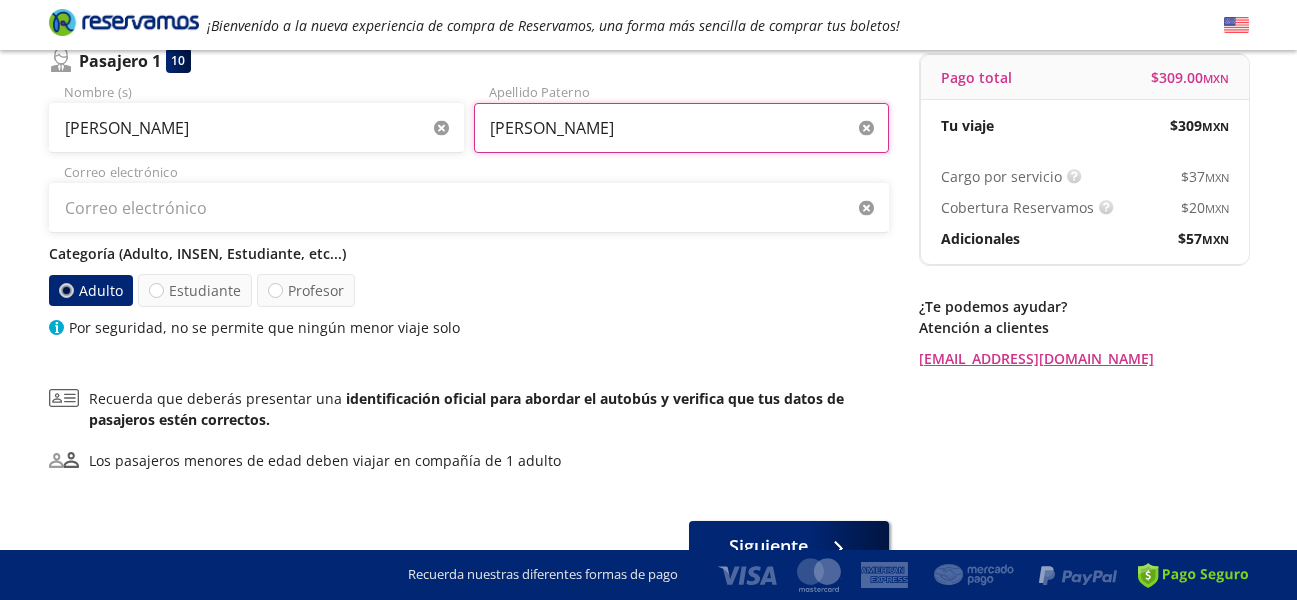 type on "[PERSON_NAME]" 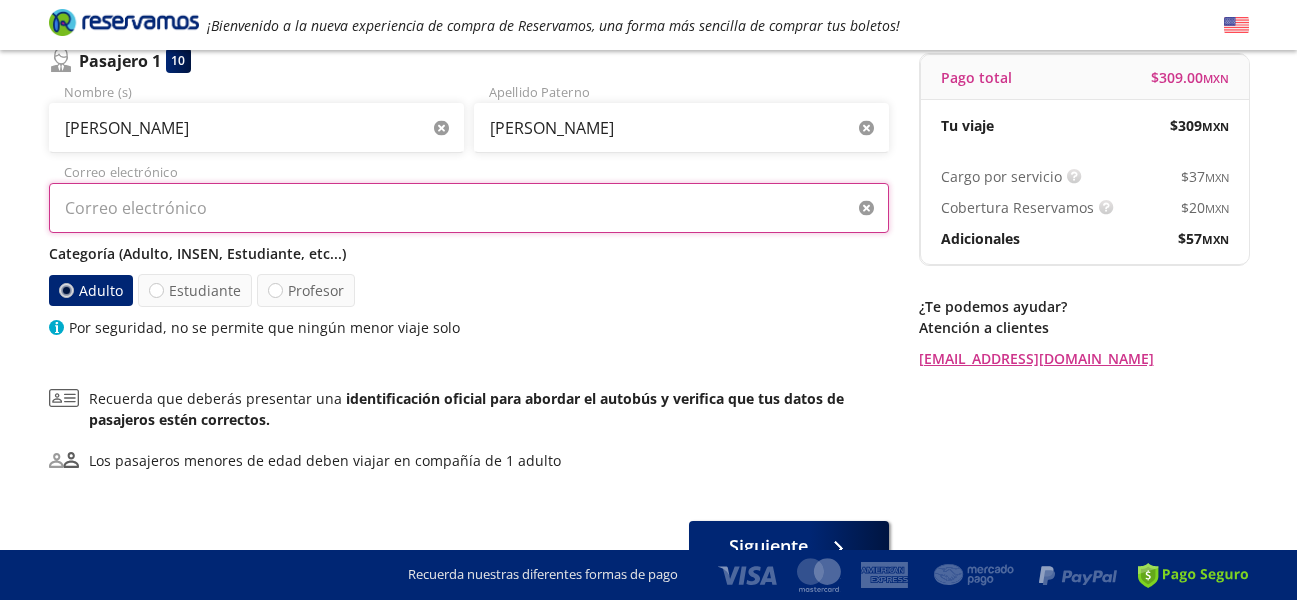 click on "Correo electrónico" at bounding box center [469, 208] 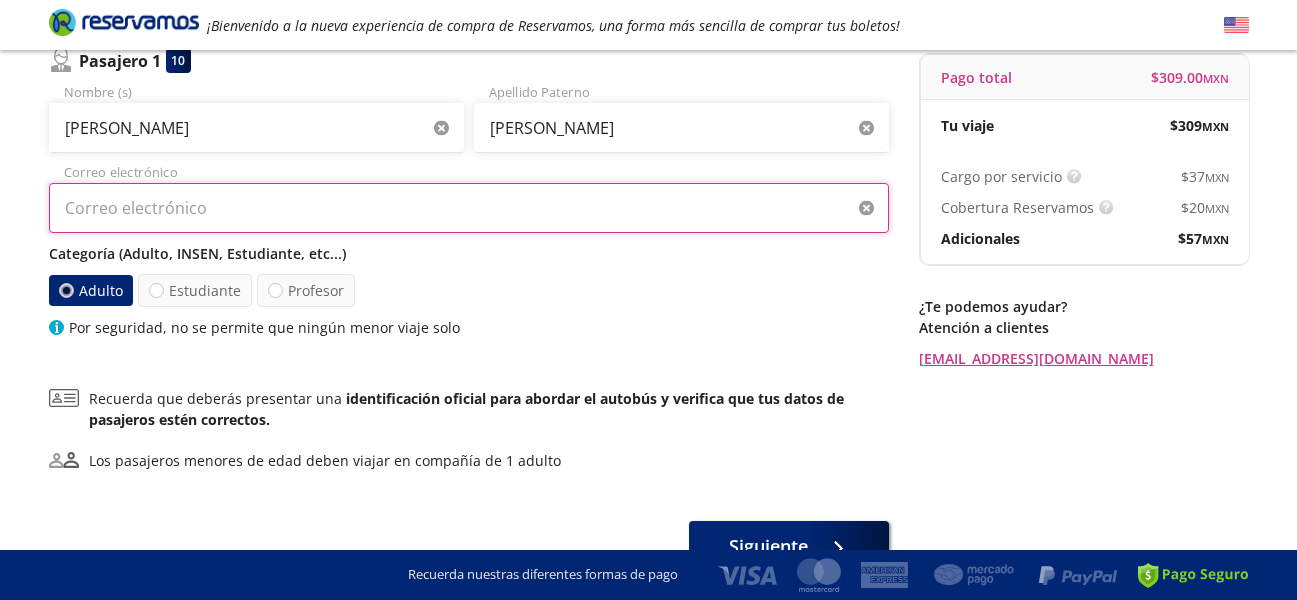 type on "[EMAIL_ADDRESS][DOMAIN_NAME]" 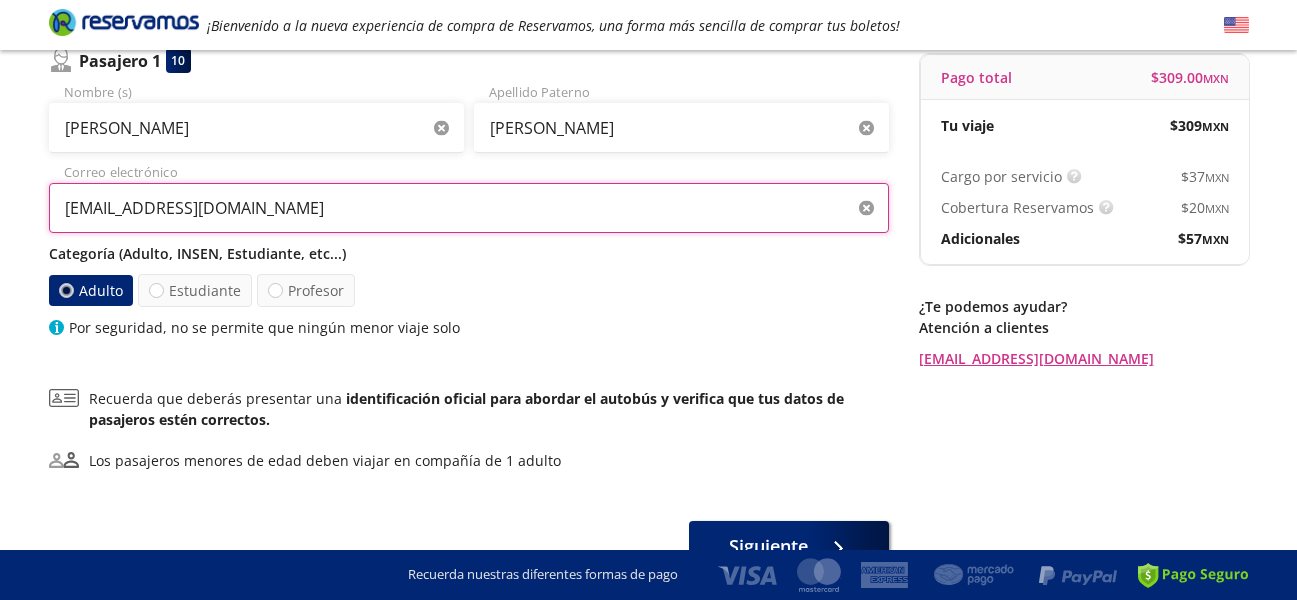scroll, scrollTop: 308, scrollLeft: 0, axis: vertical 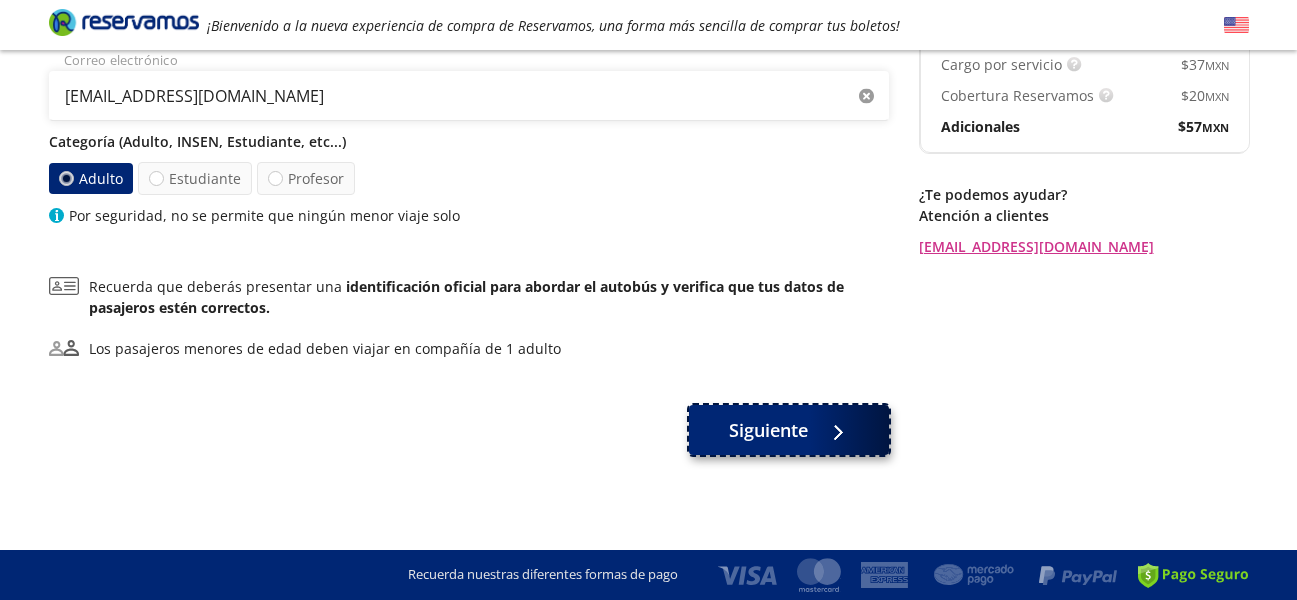 click on "Siguiente" at bounding box center [768, 430] 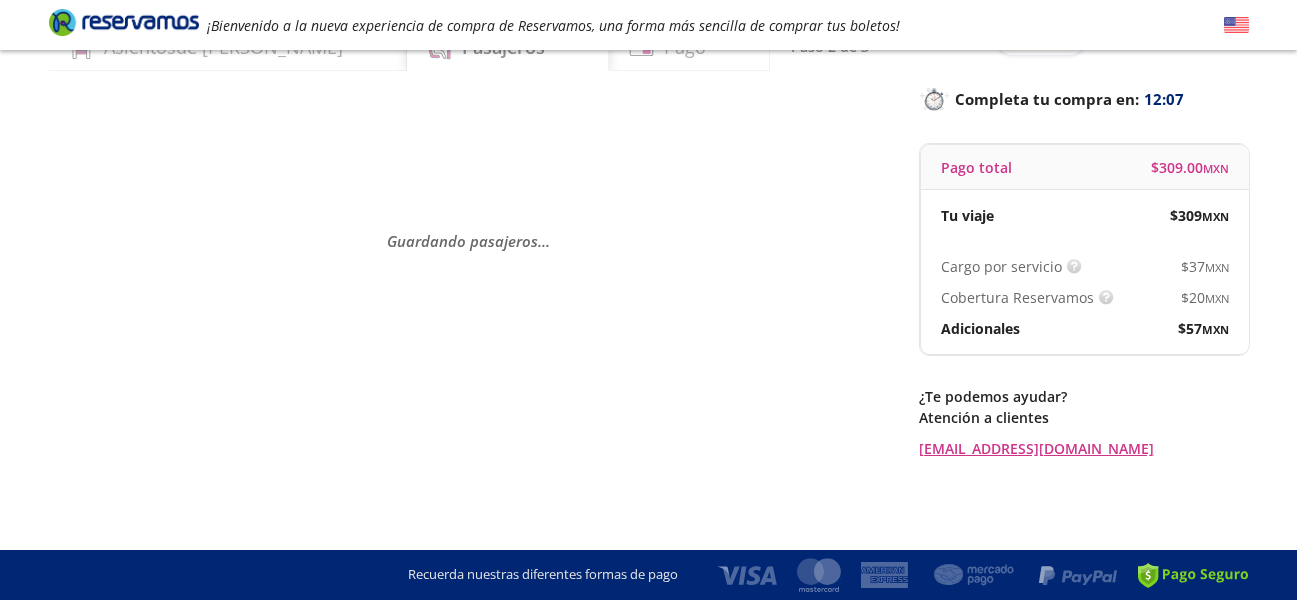 scroll, scrollTop: 0, scrollLeft: 0, axis: both 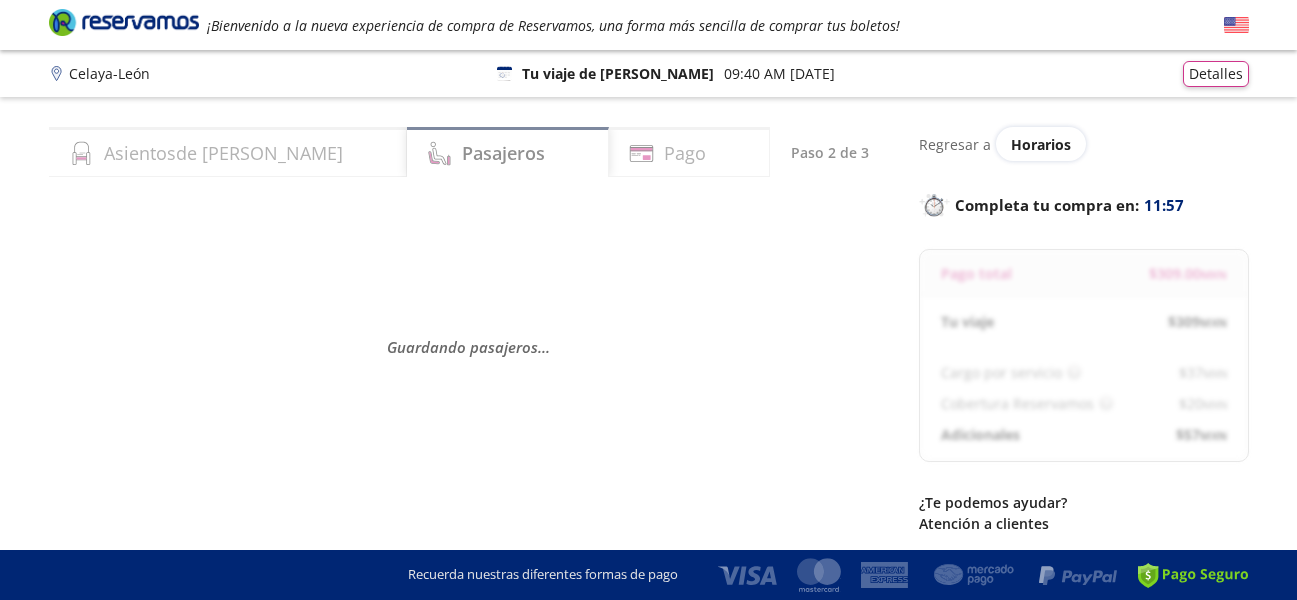 select on "MX" 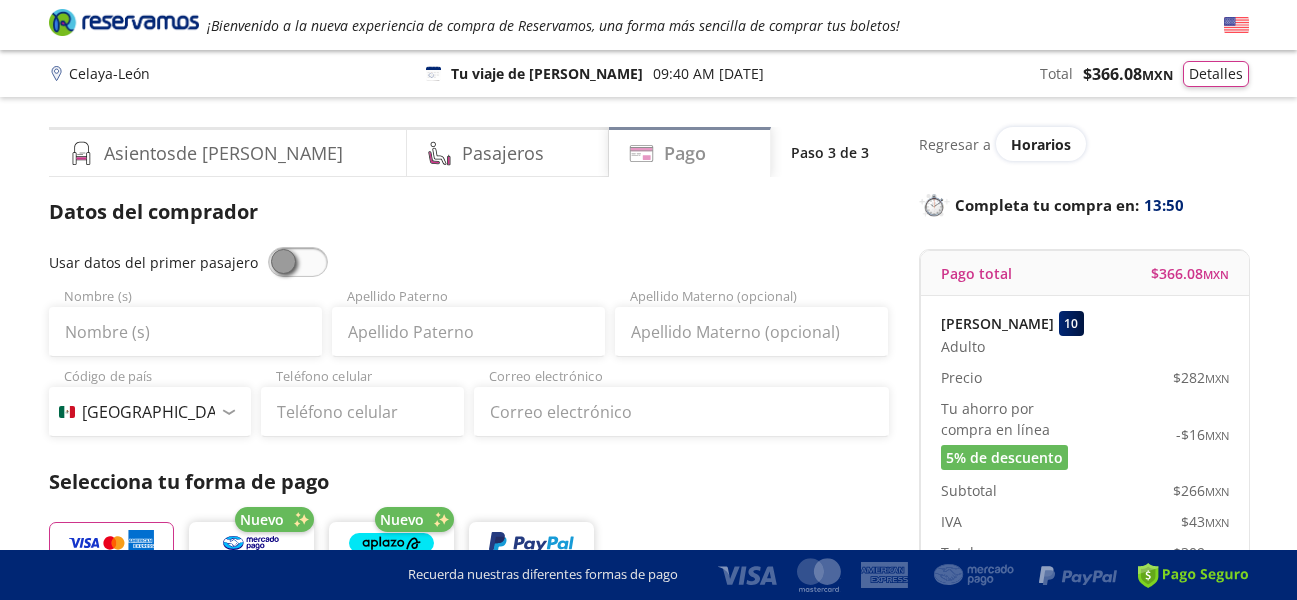 click on "Pago" at bounding box center (685, 153) 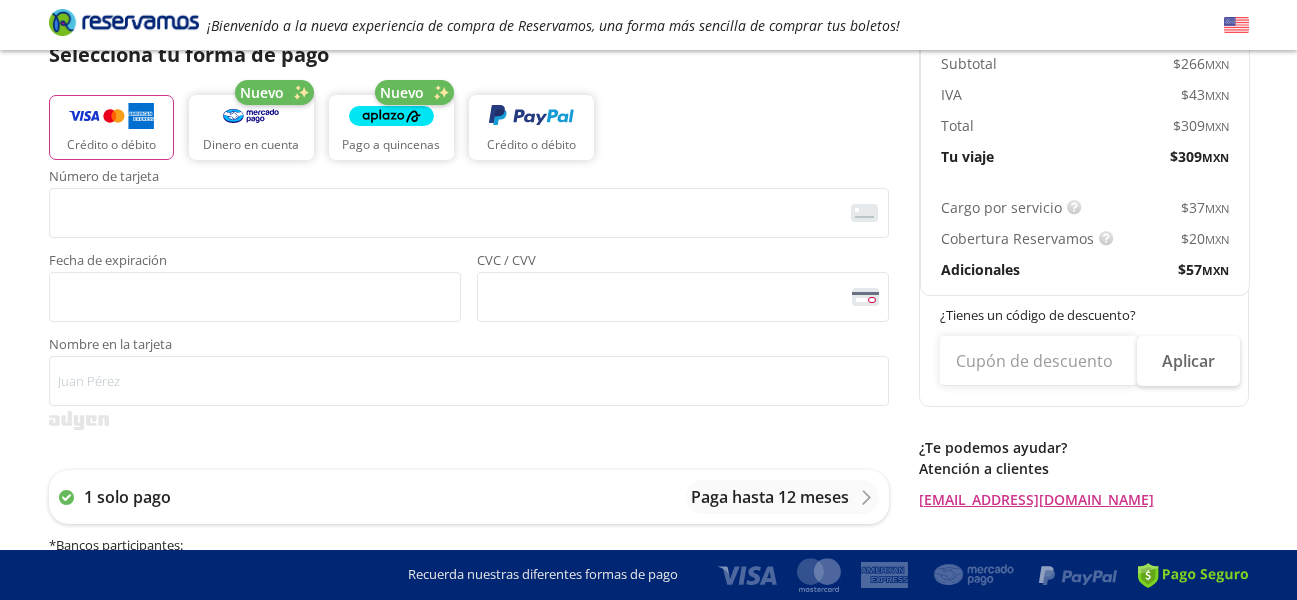 scroll, scrollTop: 581, scrollLeft: 0, axis: vertical 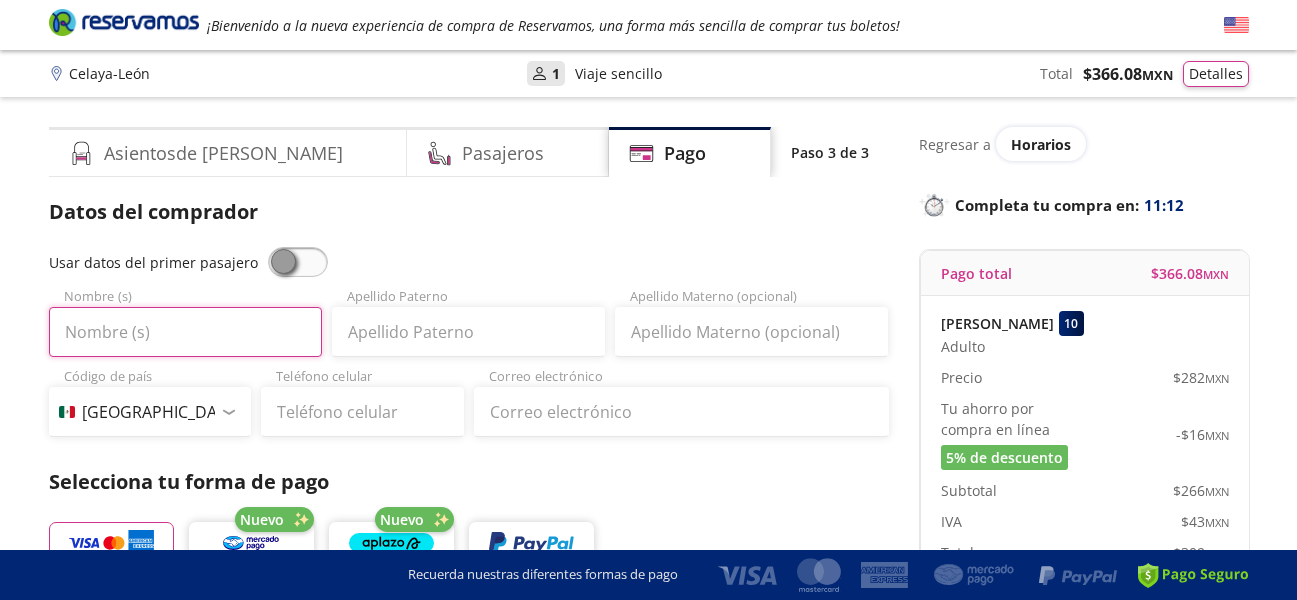 click on "Nombre (s)" at bounding box center [185, 332] 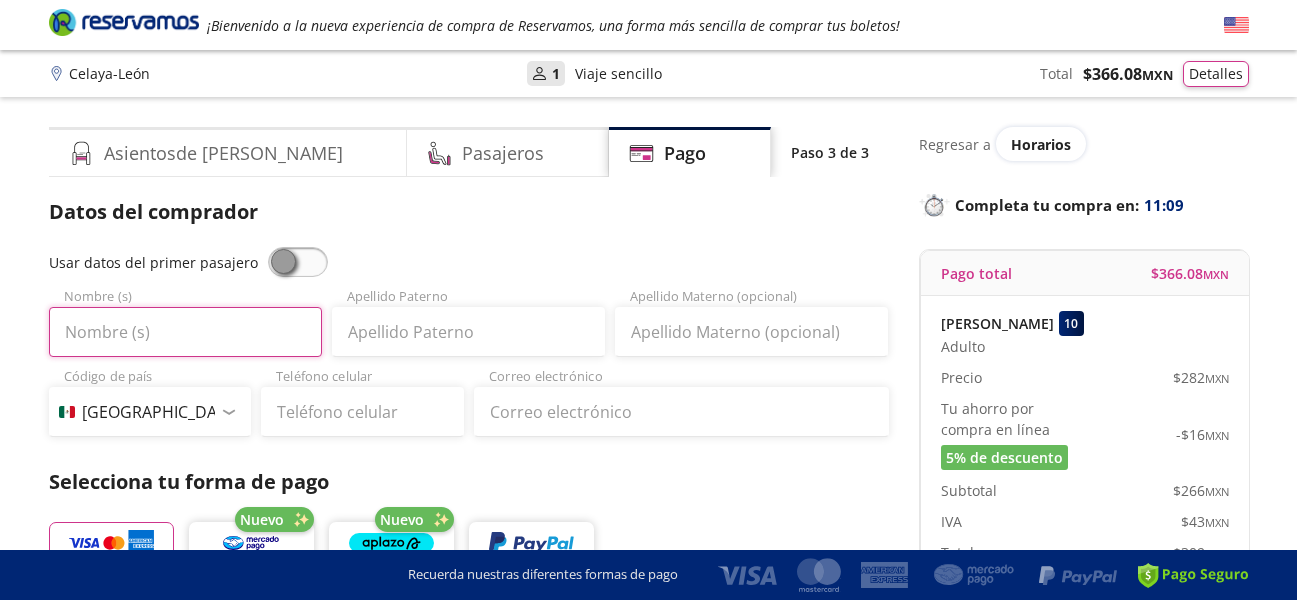type on "[PERSON_NAME]" 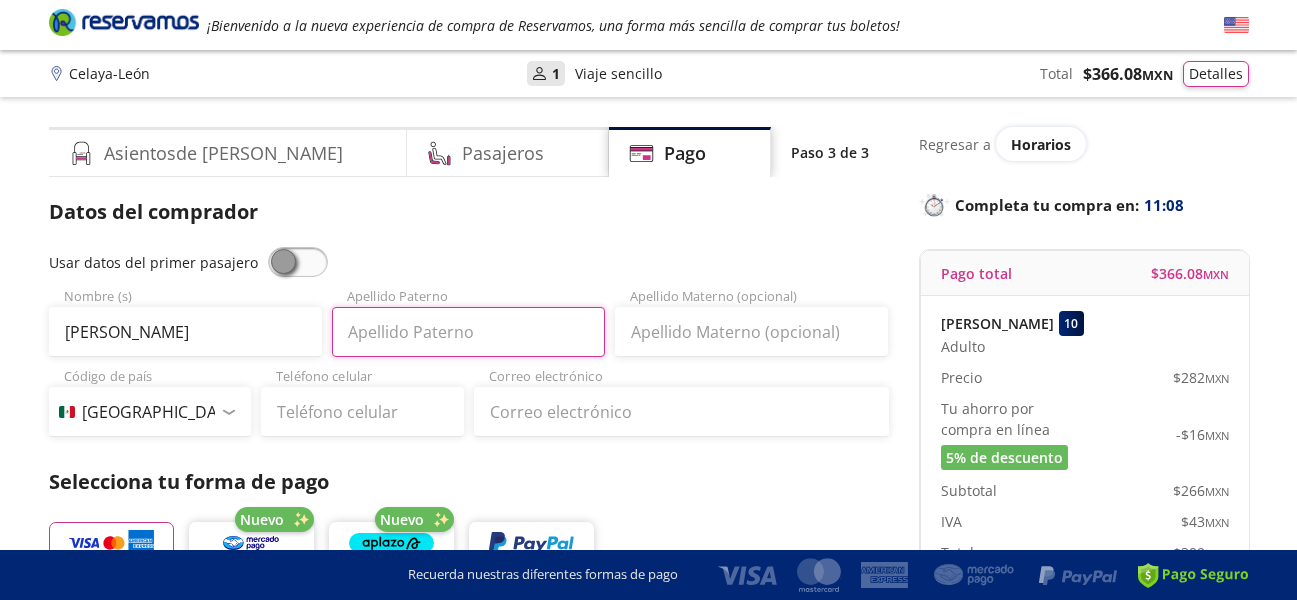click on "Apellido Paterno" at bounding box center [468, 332] 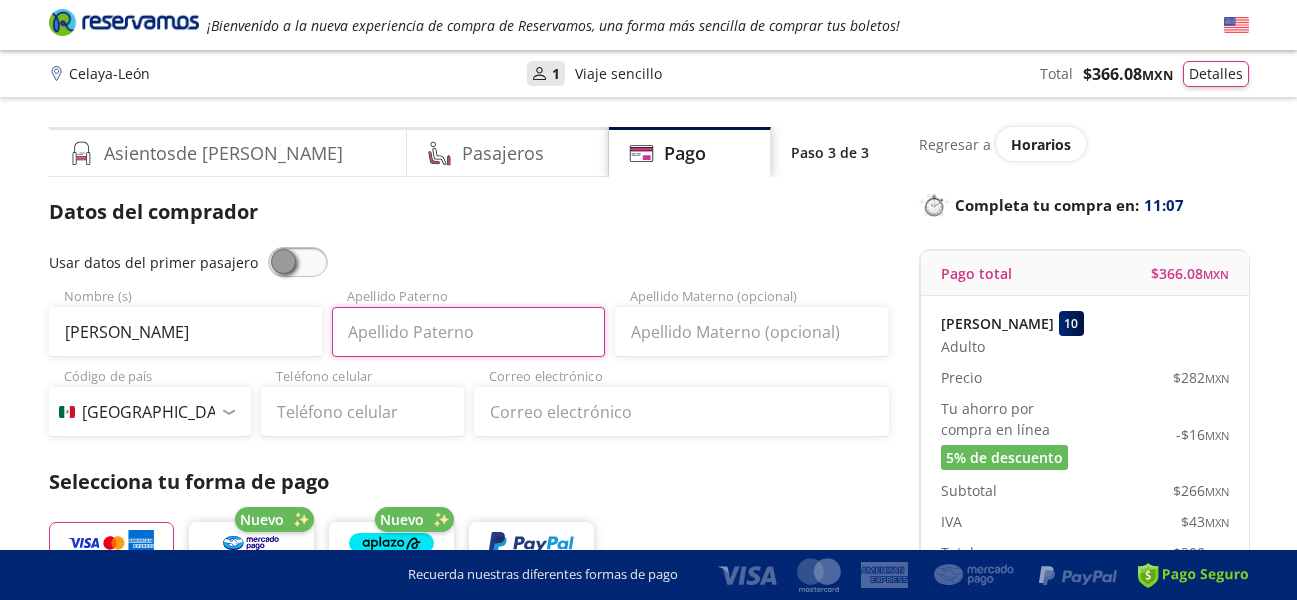 type on "[PERSON_NAME]" 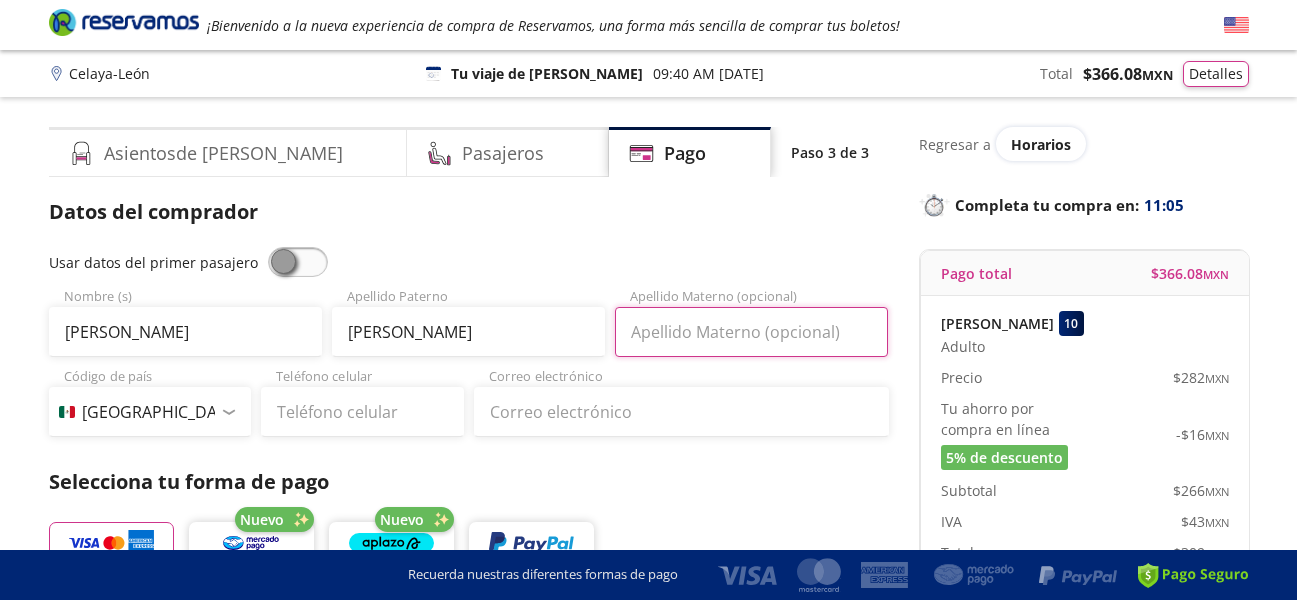 click on "Apellido Materno (opcional)" at bounding box center (751, 332) 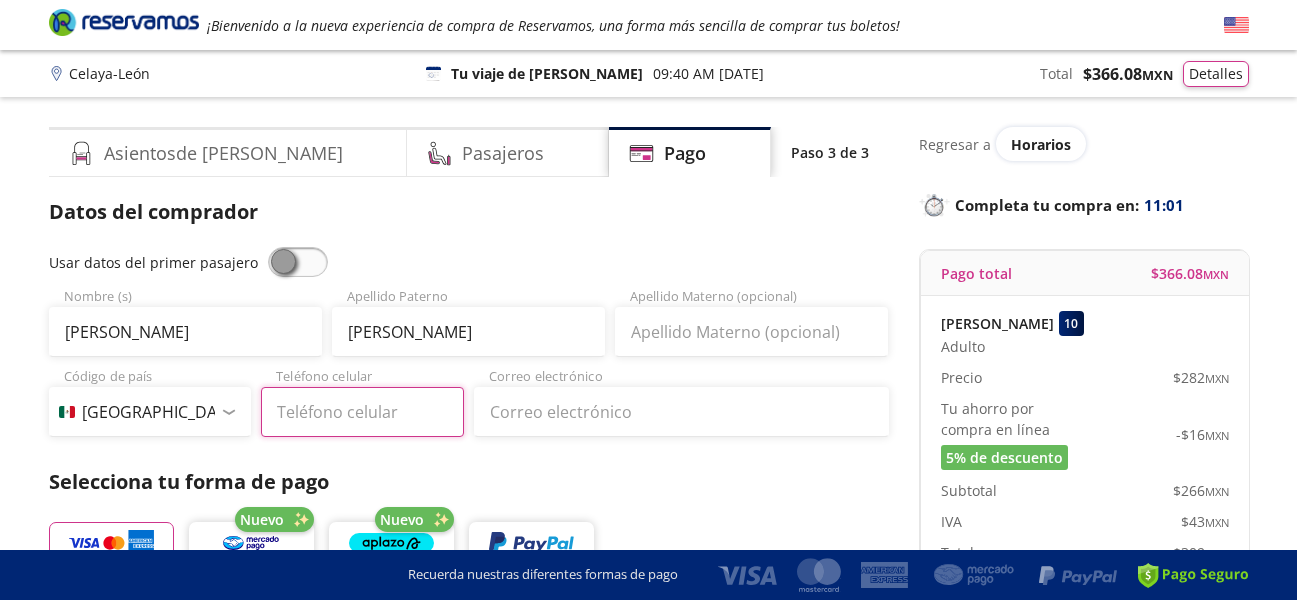 click on "Teléfono celular" at bounding box center (362, 412) 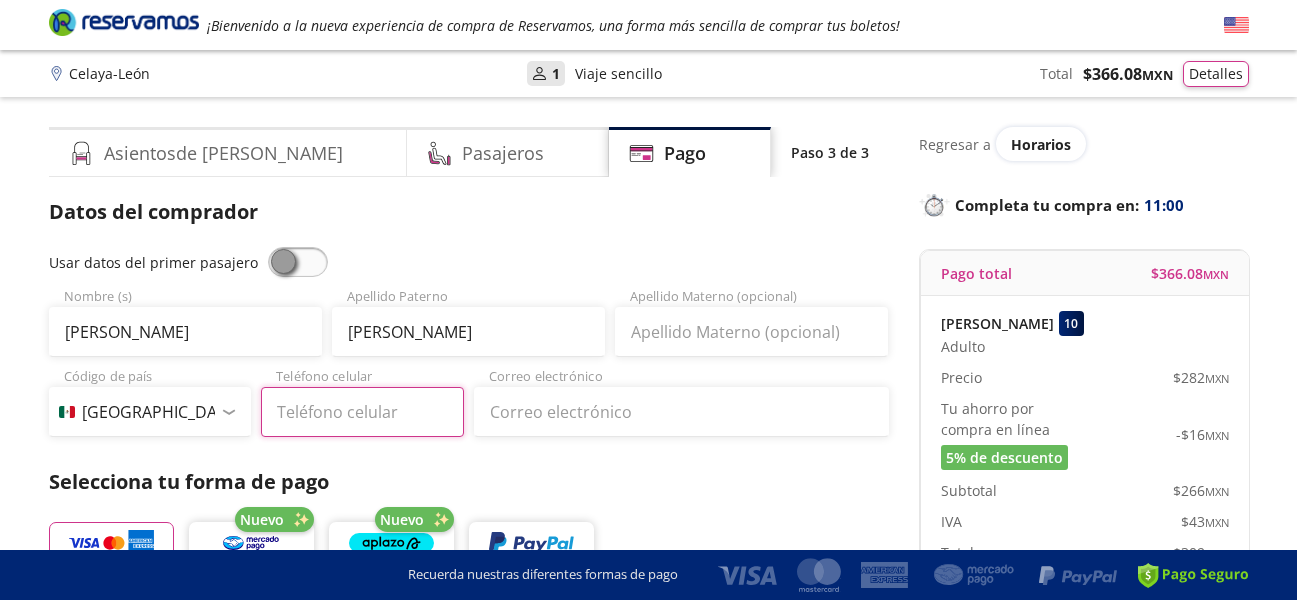 type on "461 136 1055" 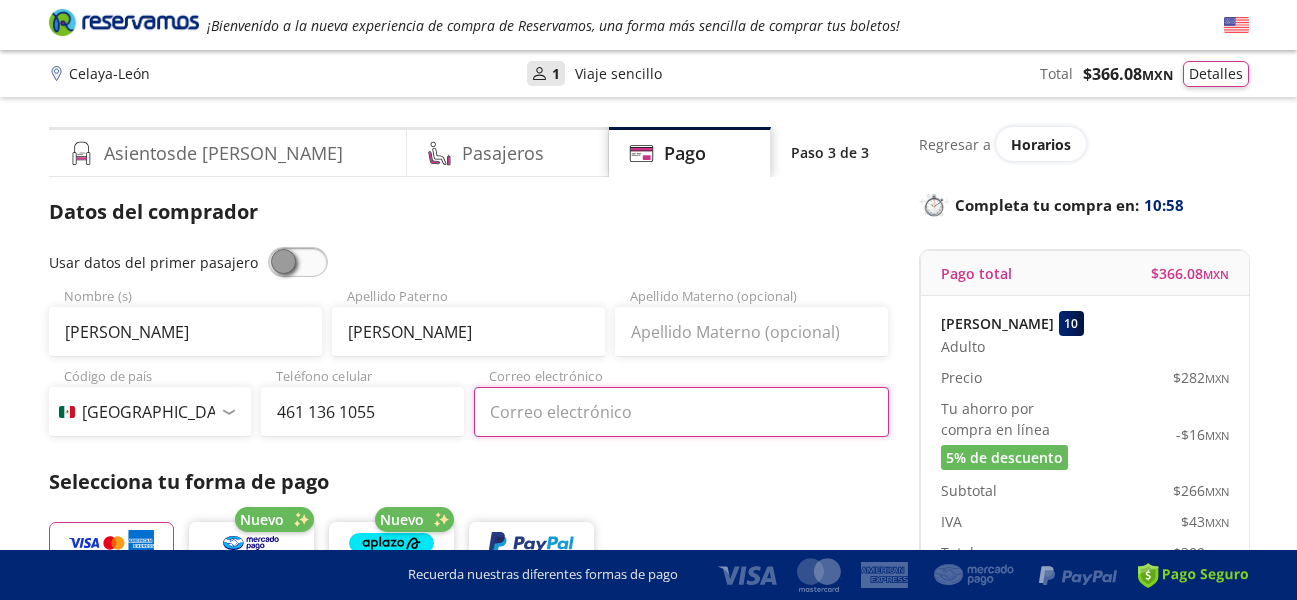 click on "Correo electrónico" at bounding box center [681, 412] 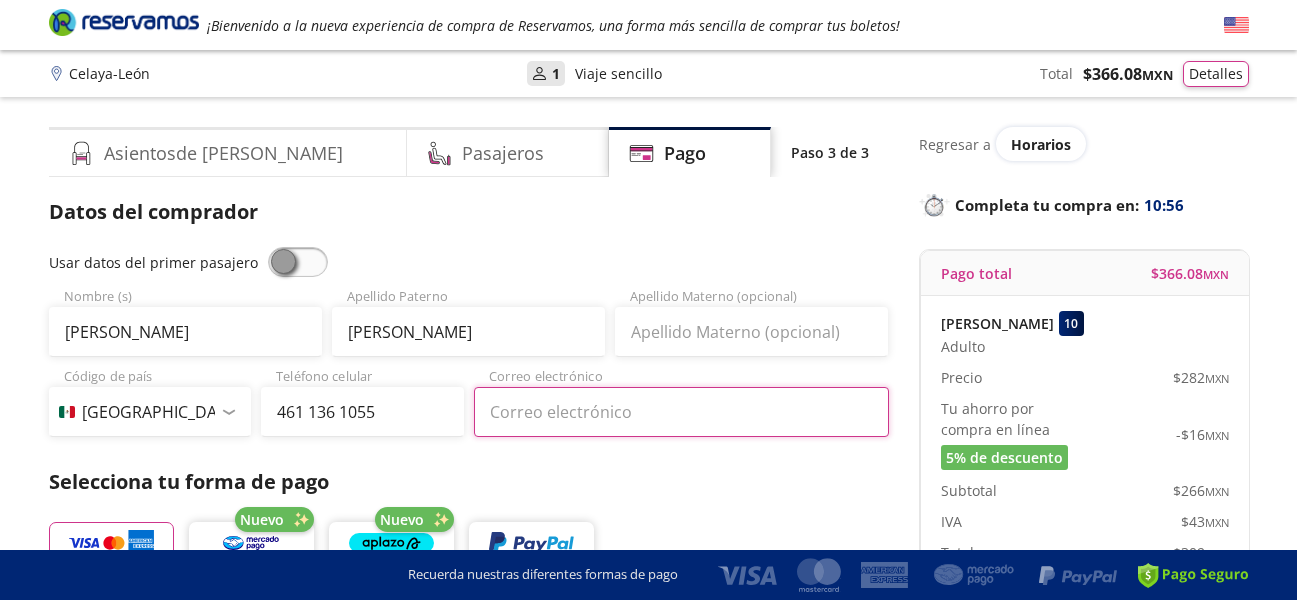 type on "[EMAIL_ADDRESS][DOMAIN_NAME]" 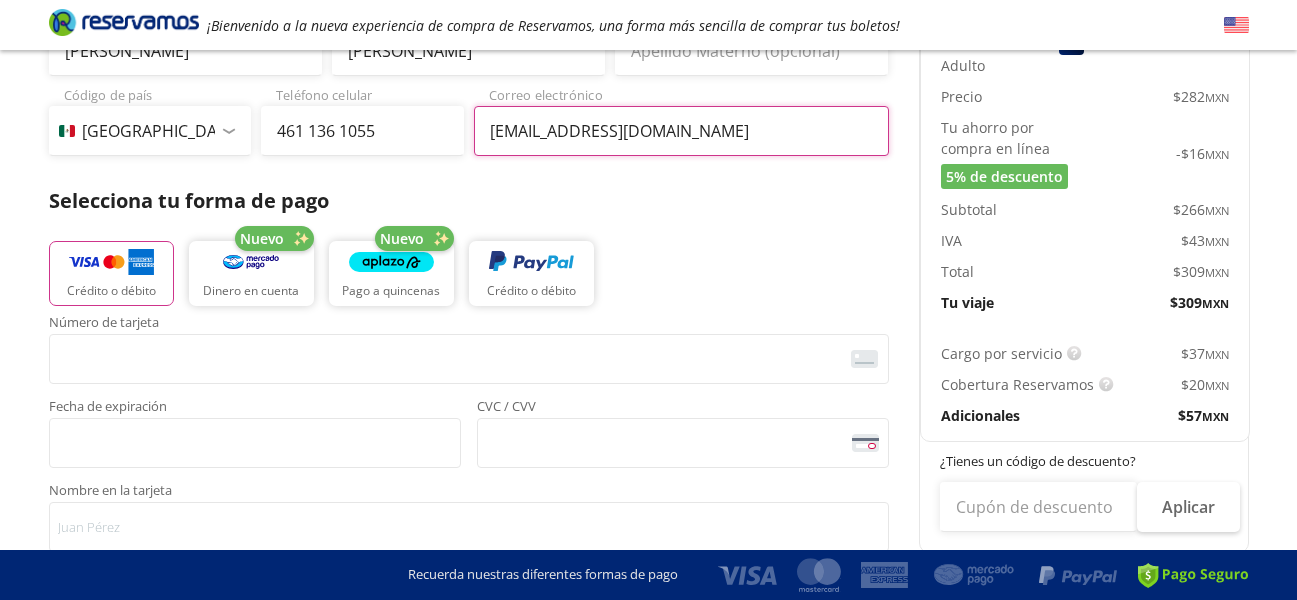 scroll, scrollTop: 283, scrollLeft: 0, axis: vertical 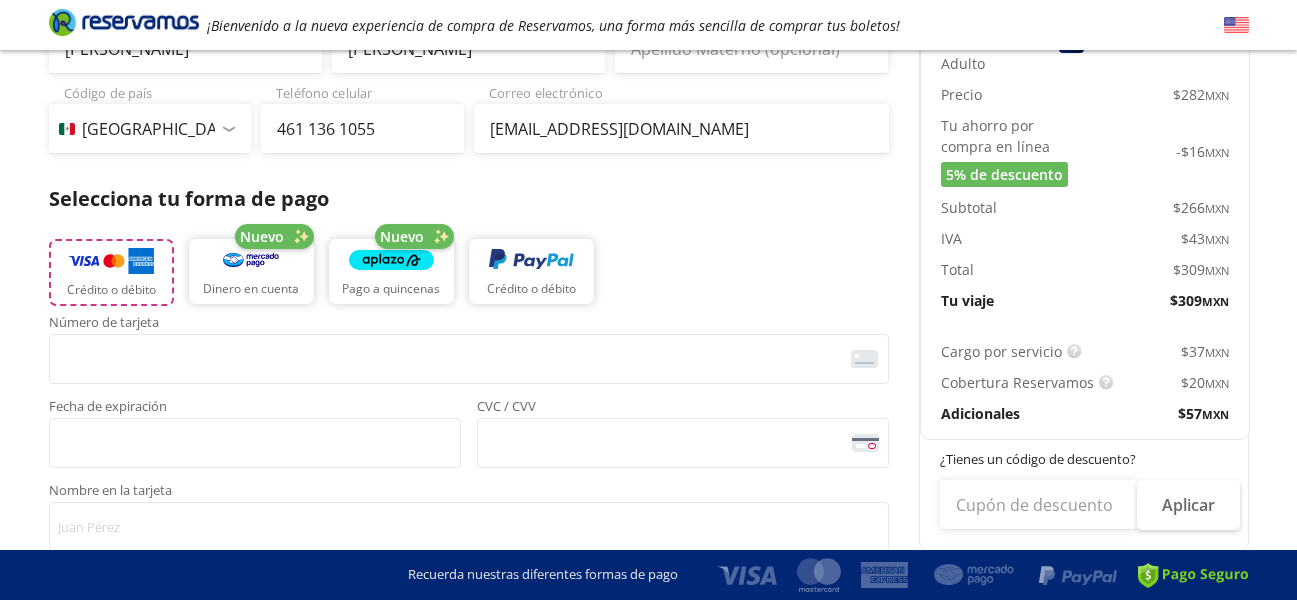 click at bounding box center (111, 261) 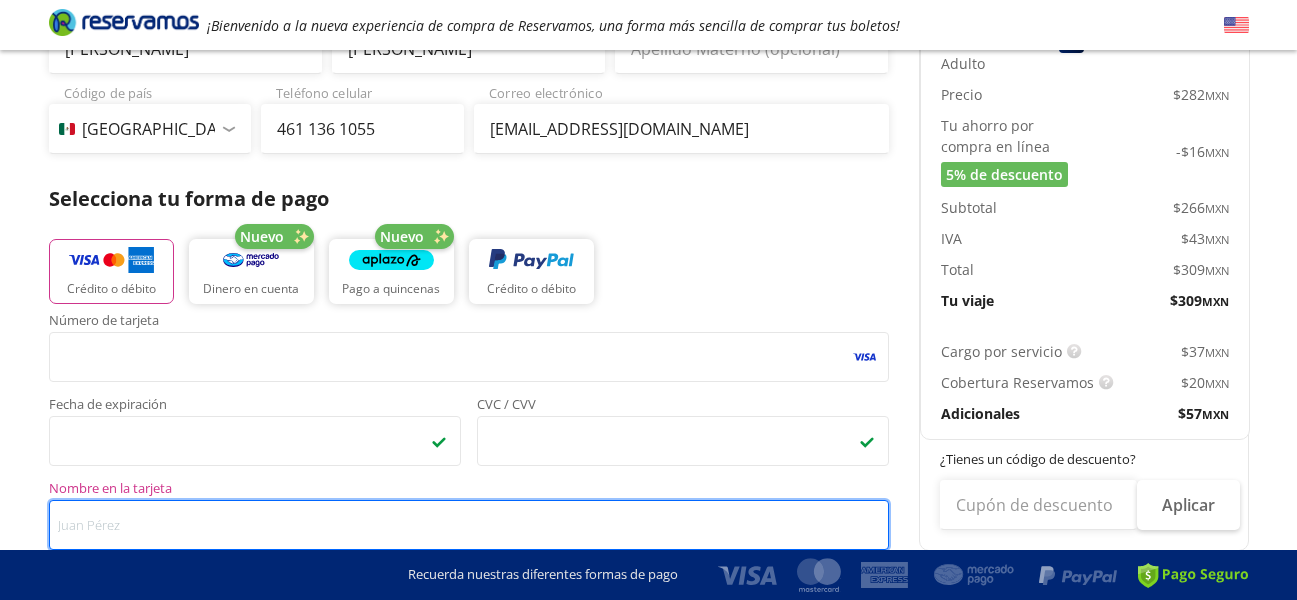 click on "Nombre en la tarjeta" at bounding box center (469, 525) 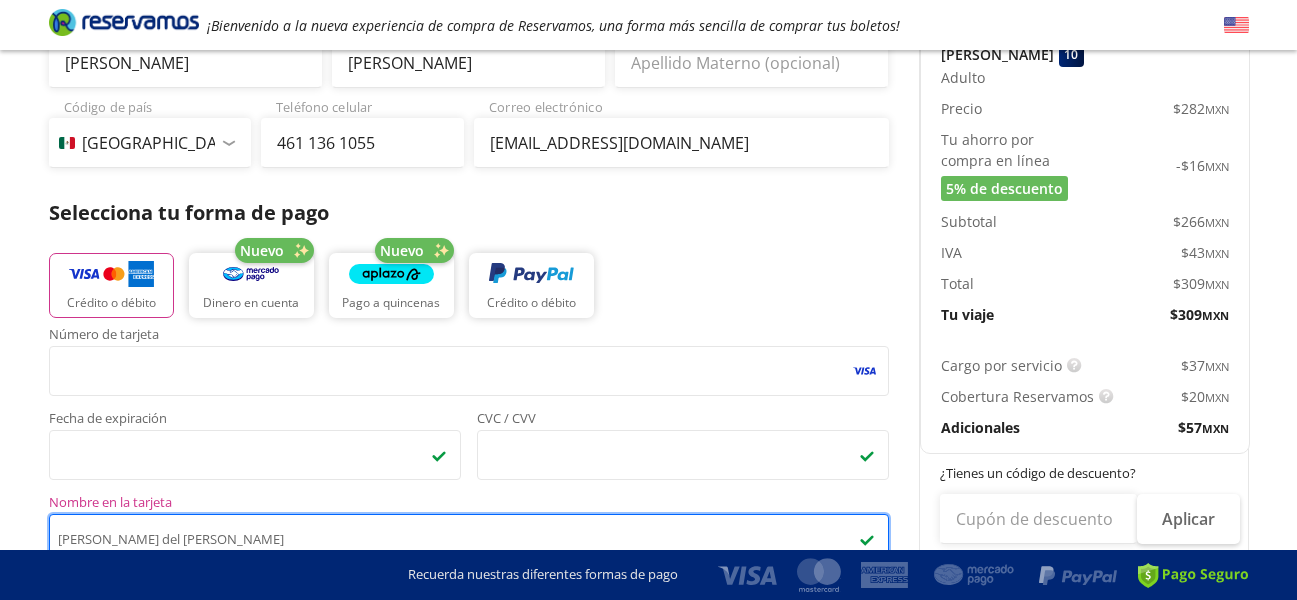 scroll, scrollTop: 129, scrollLeft: 0, axis: vertical 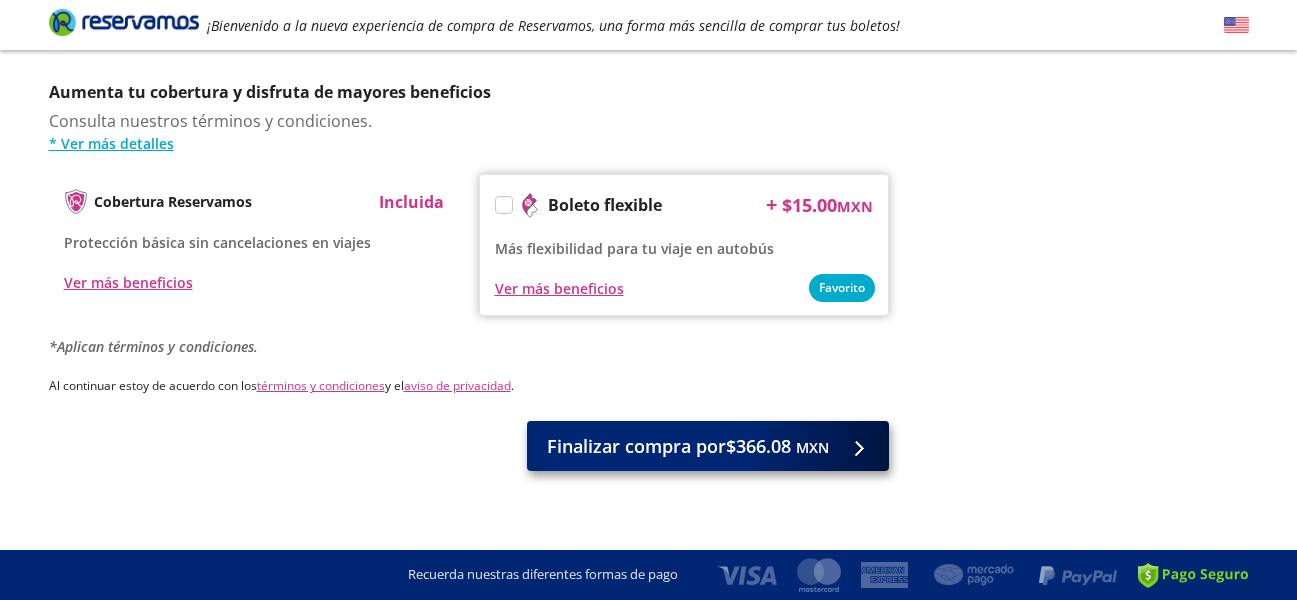 type on "[PERSON_NAME] del [PERSON_NAME]" 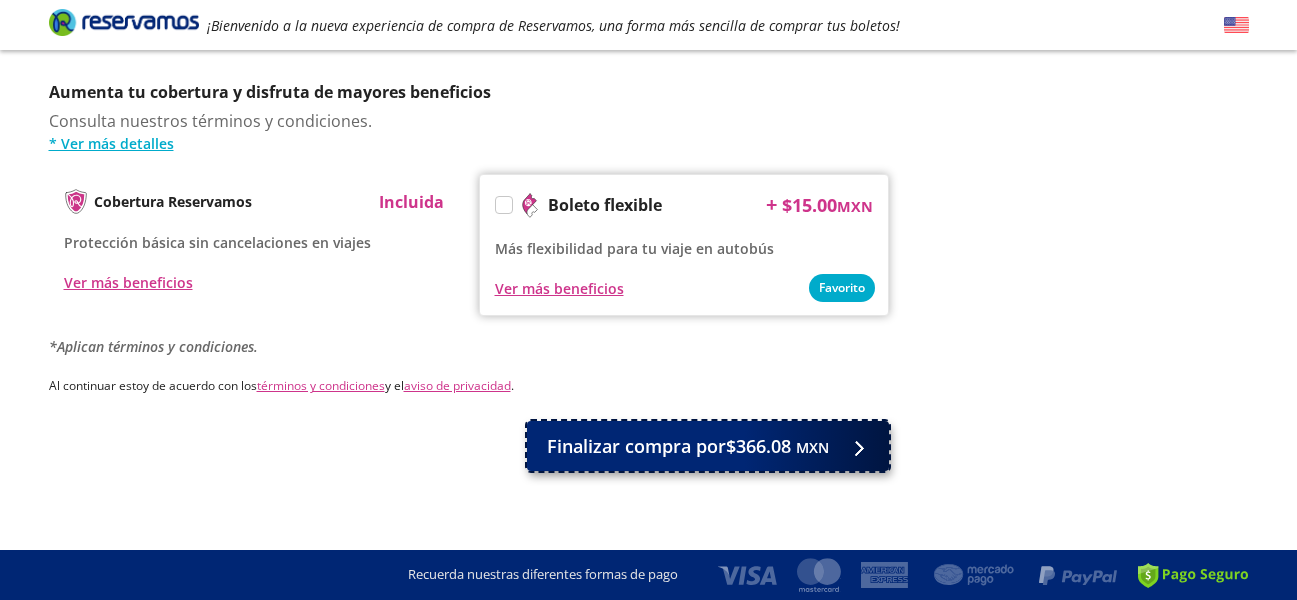 click on "Finalizar compra por  $366.08   MXN" at bounding box center (688, 446) 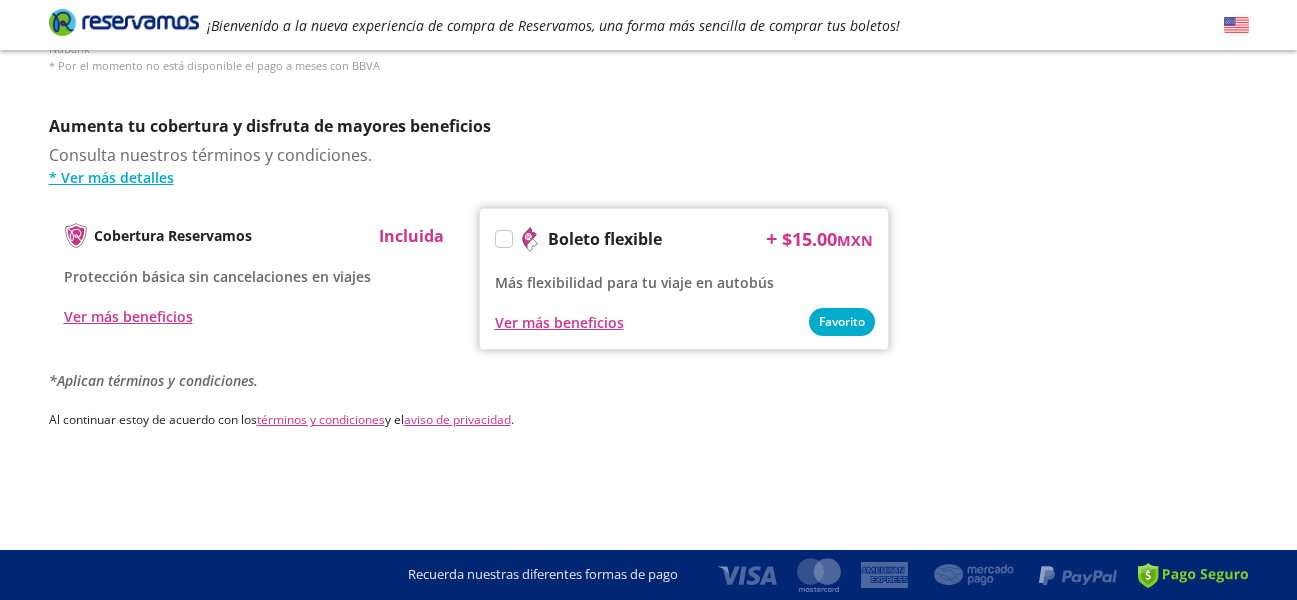 scroll, scrollTop: 0, scrollLeft: 0, axis: both 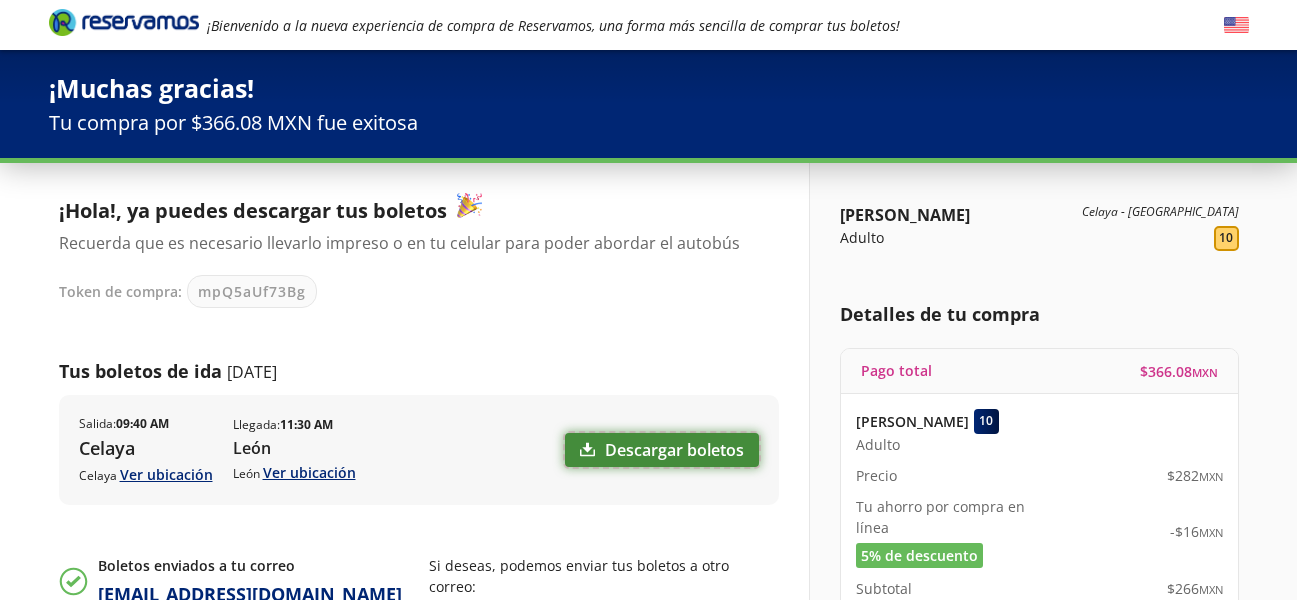 click on "Descargar boletos" at bounding box center [662, 450] 